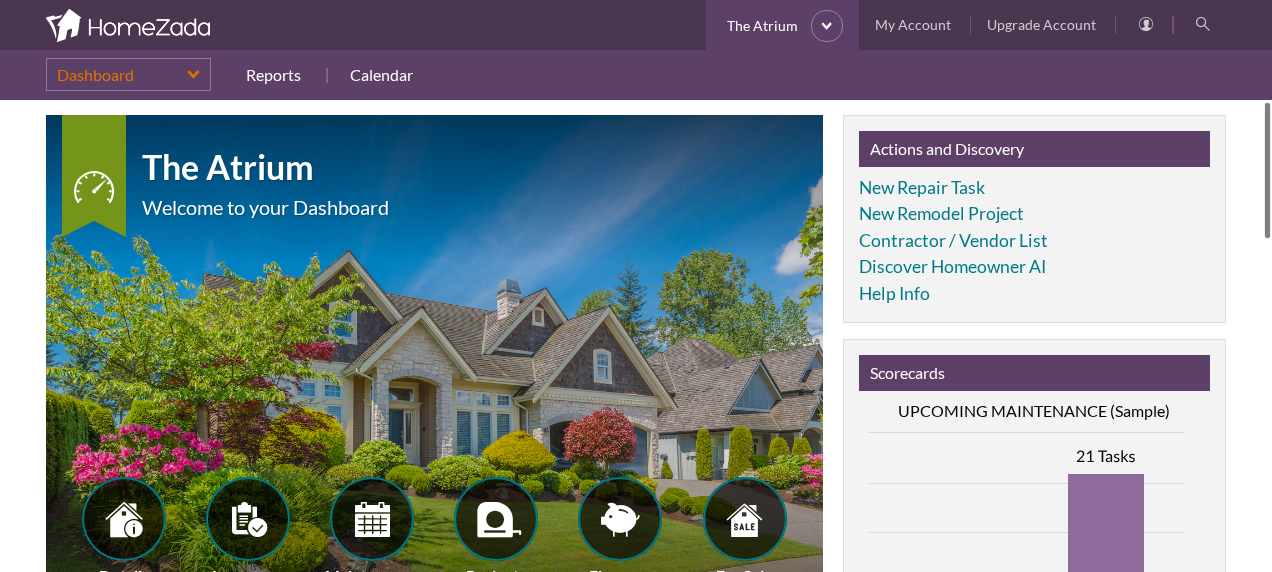 scroll, scrollTop: 0, scrollLeft: 0, axis: both 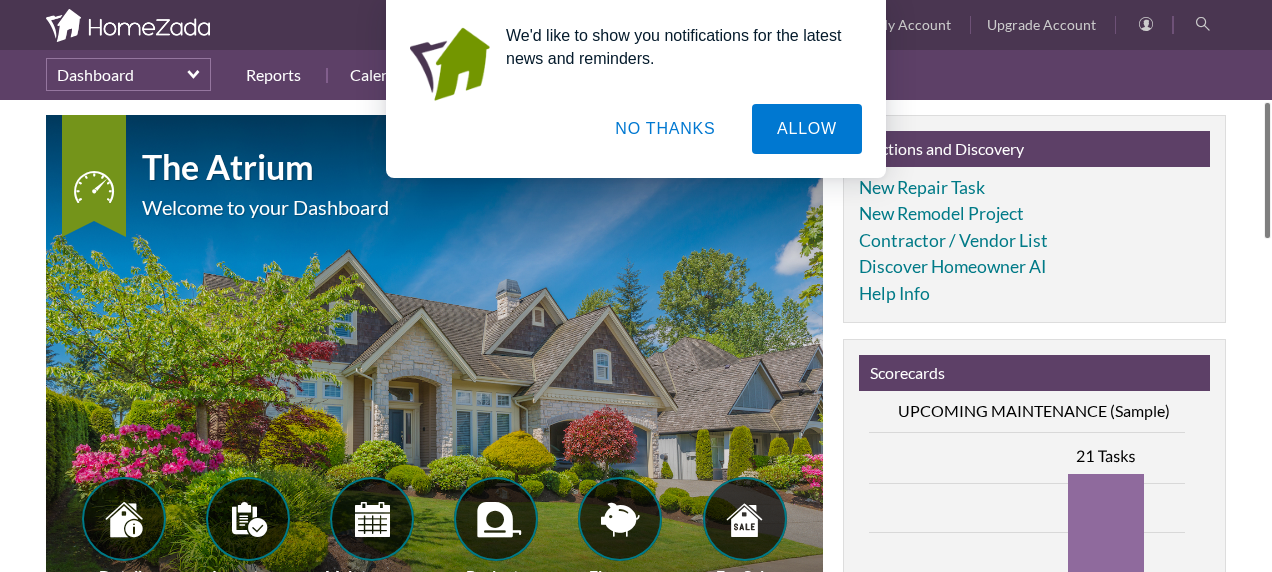 click on "NO THANKS" at bounding box center [665, 129] 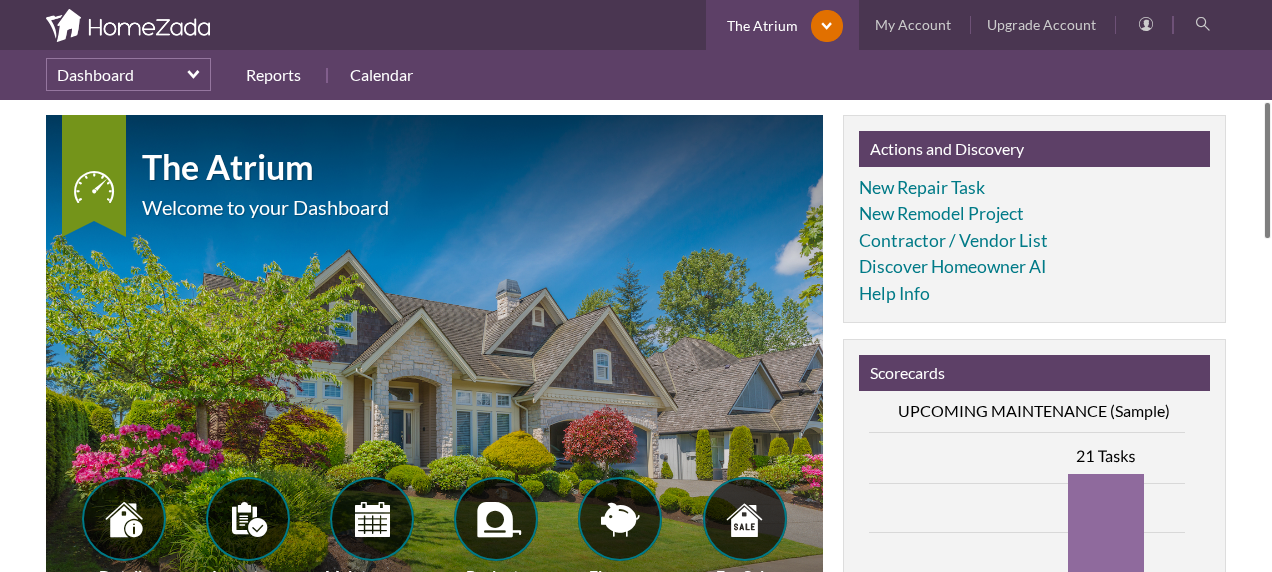 click on "select" at bounding box center (820, 26) 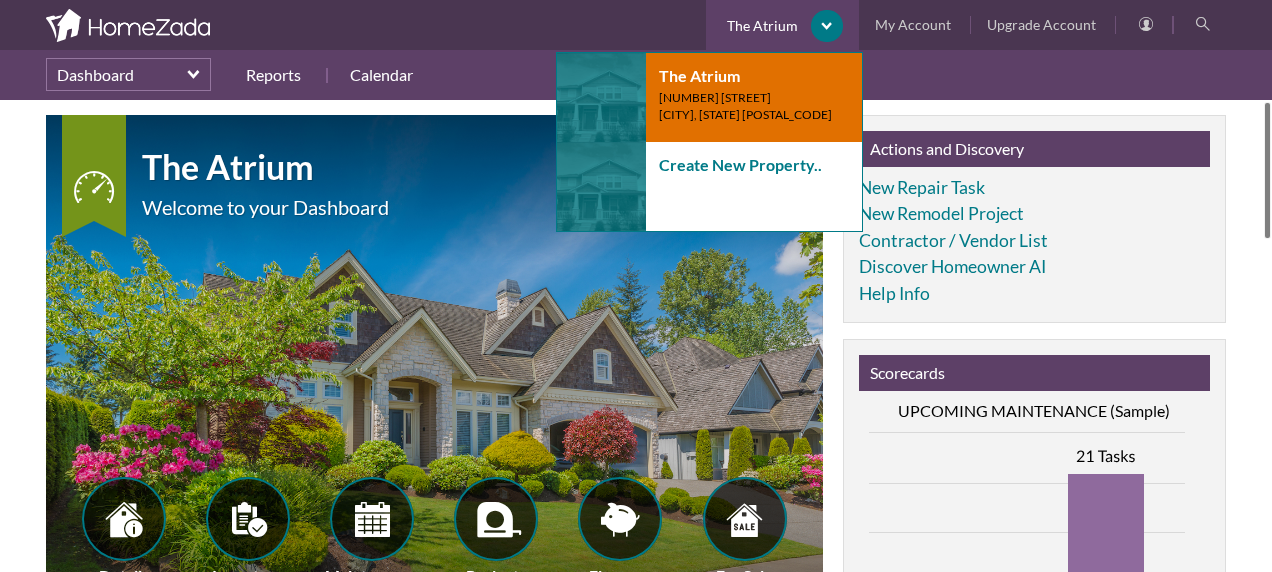 click on "select" at bounding box center (820, 26) 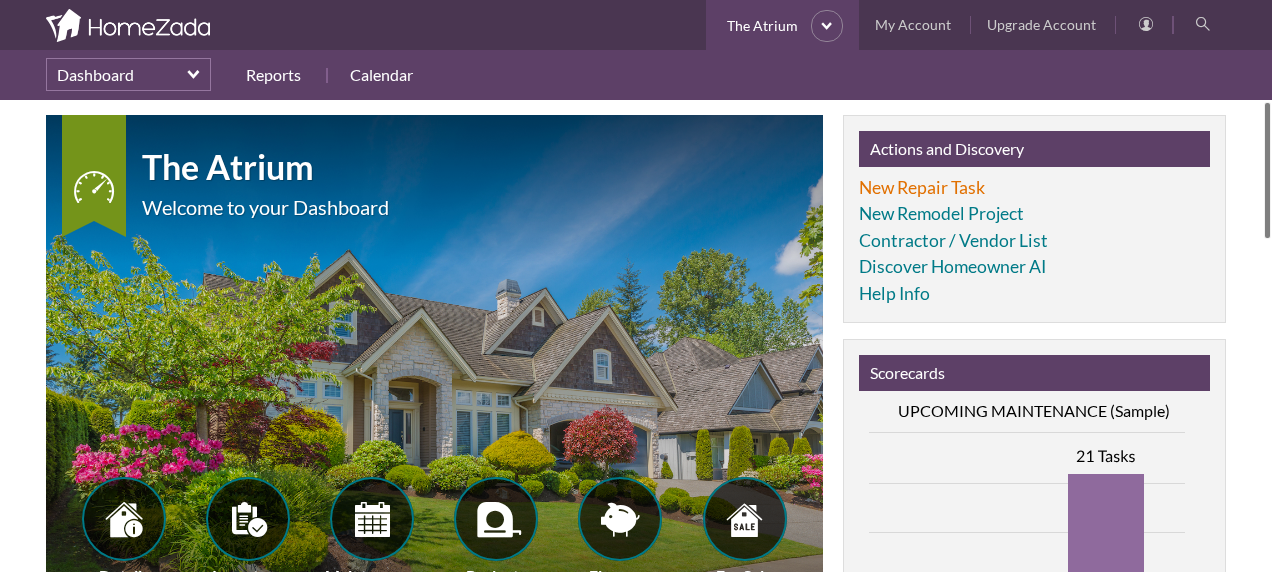 click on "New Repair Task" at bounding box center (922, 187) 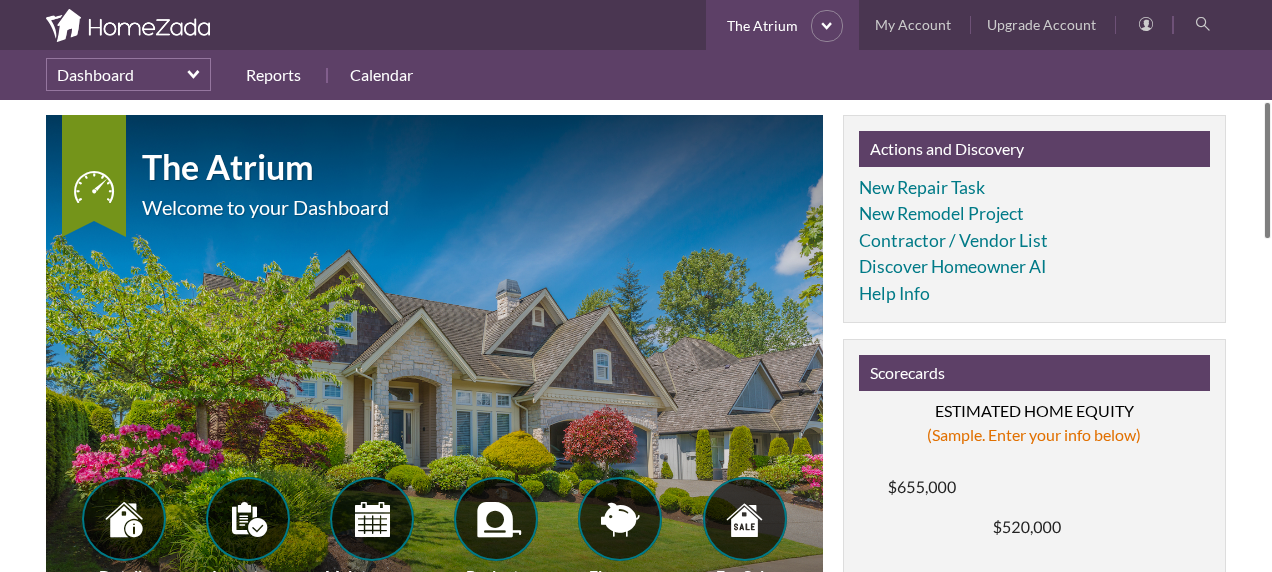 scroll, scrollTop: 0, scrollLeft: 0, axis: both 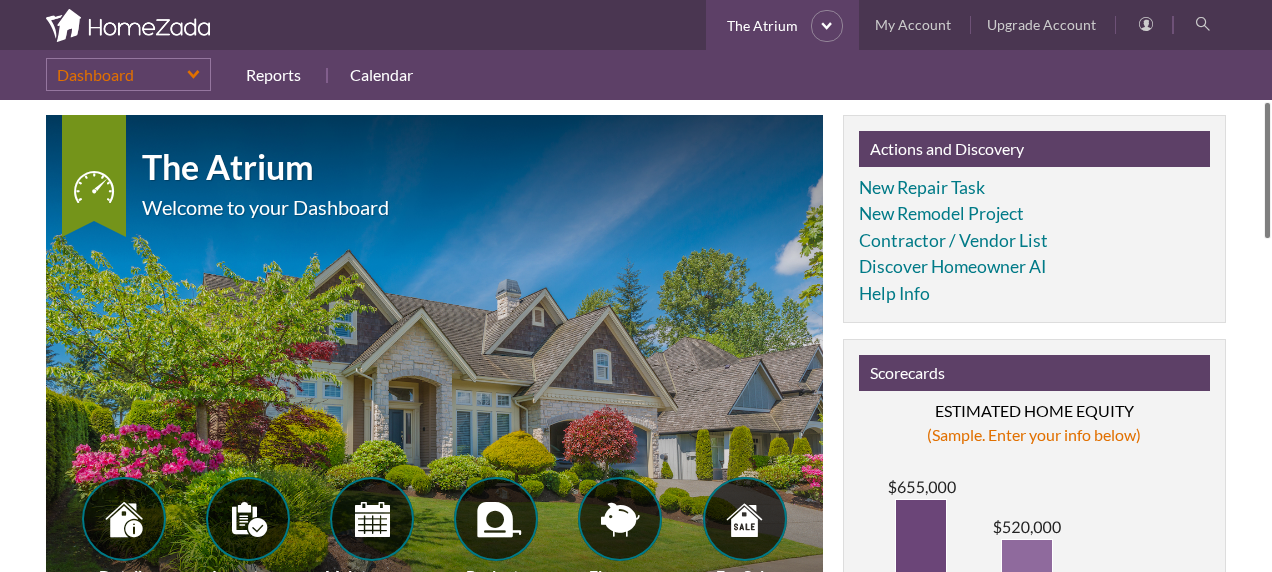 click on "Dashboard" at bounding box center (128, 74) 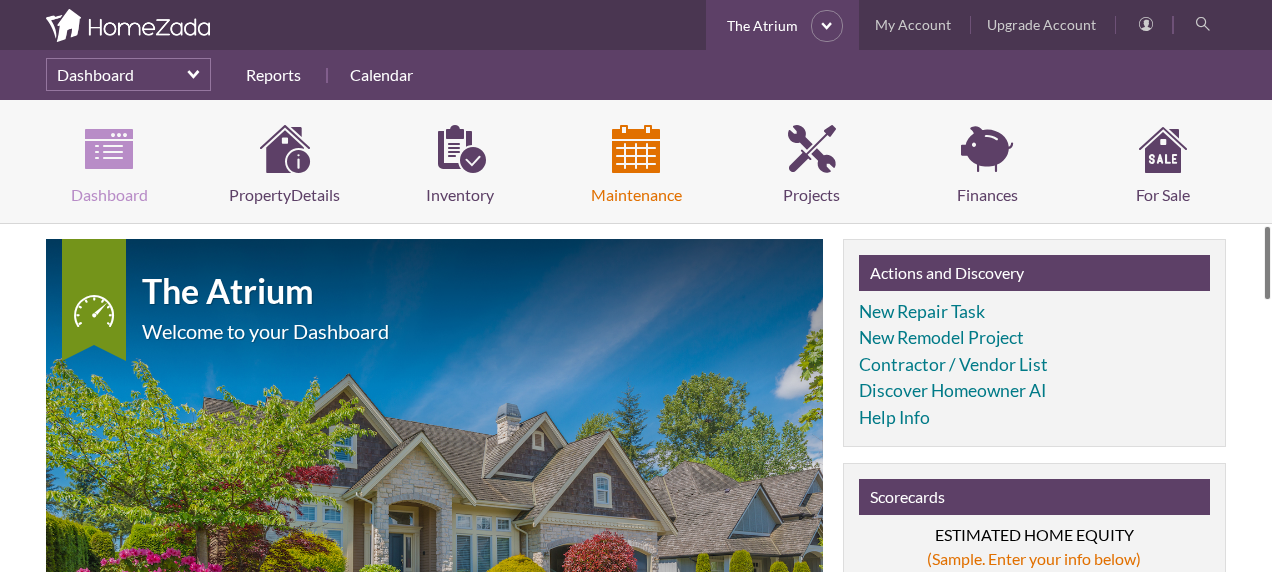 click on "Maintenance" at bounding box center (636, 166) 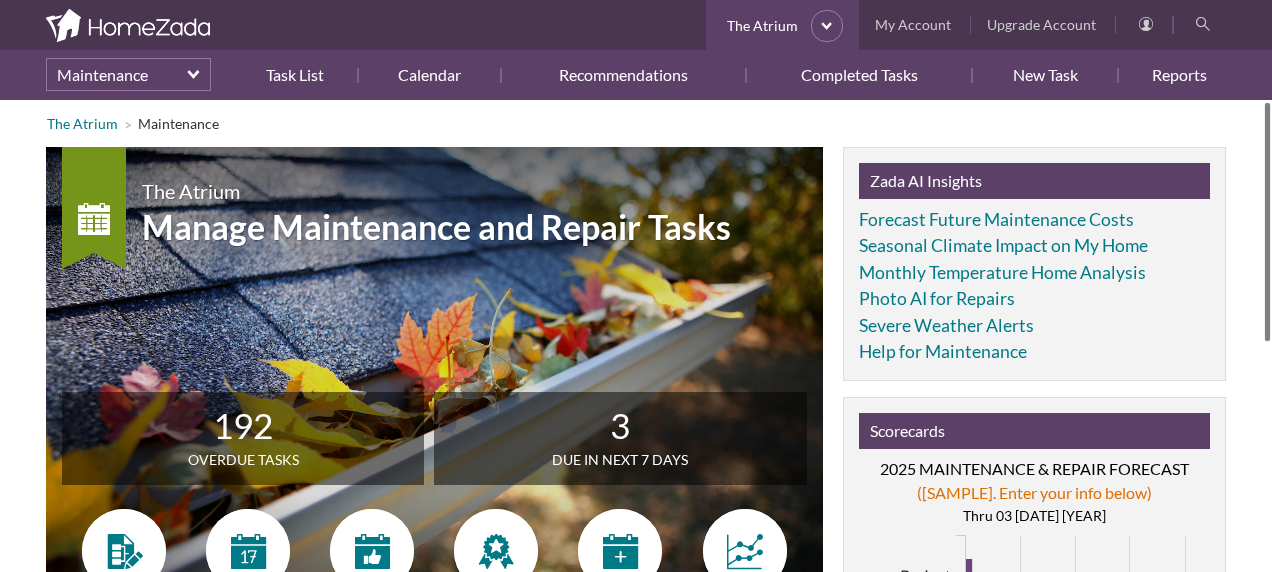 scroll, scrollTop: 0, scrollLeft: 0, axis: both 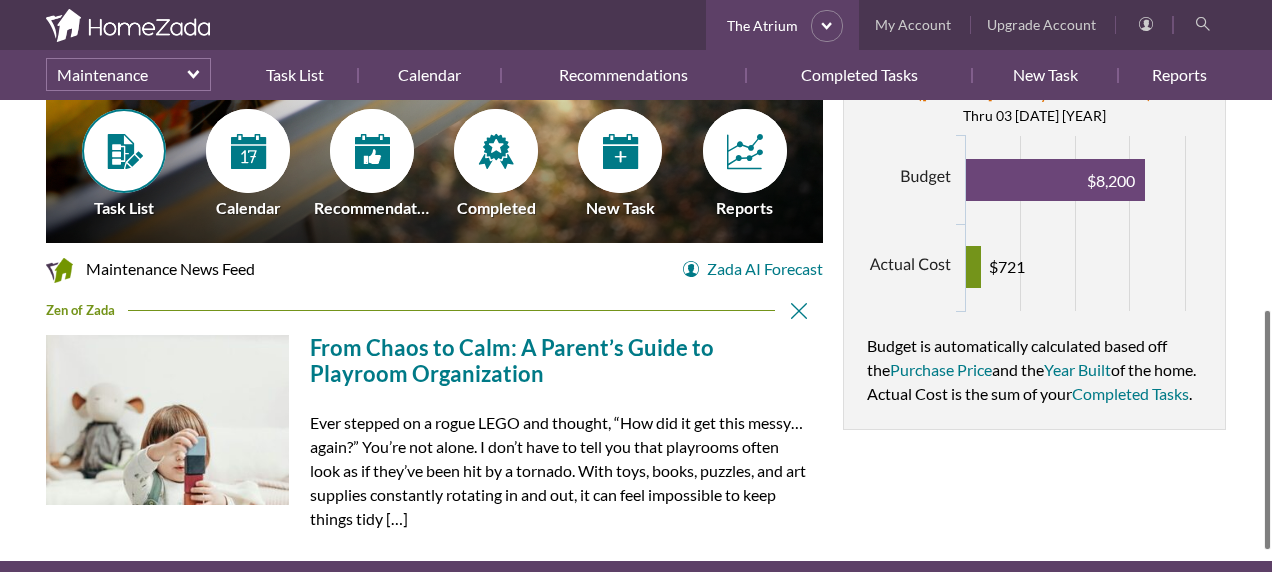 click at bounding box center [124, 151] 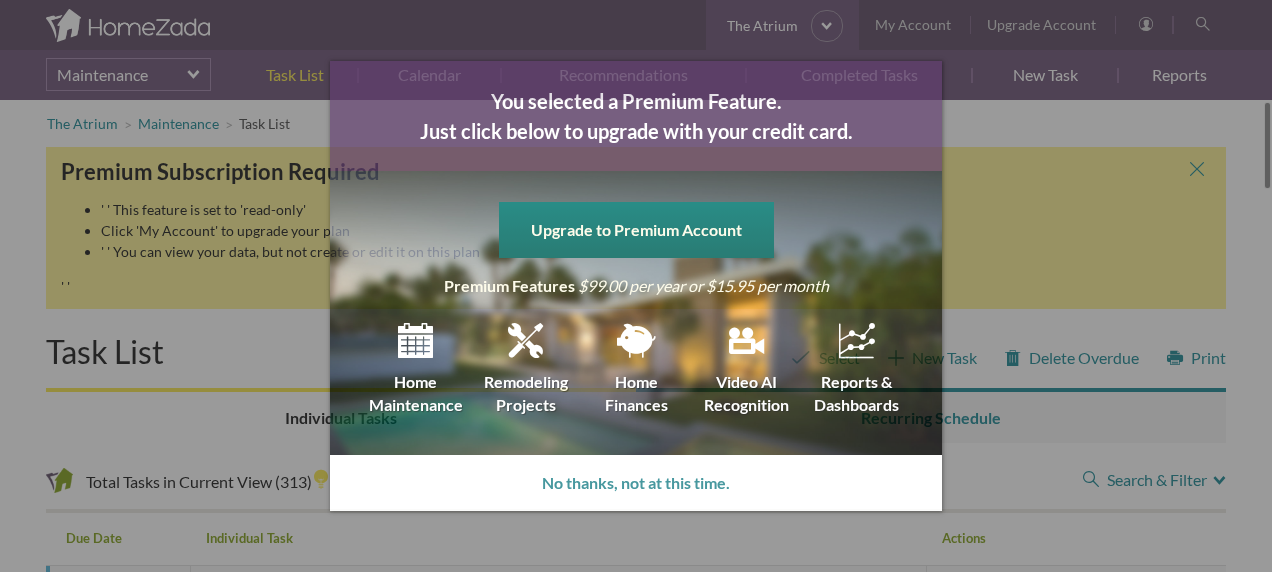 scroll, scrollTop: 0, scrollLeft: 0, axis: both 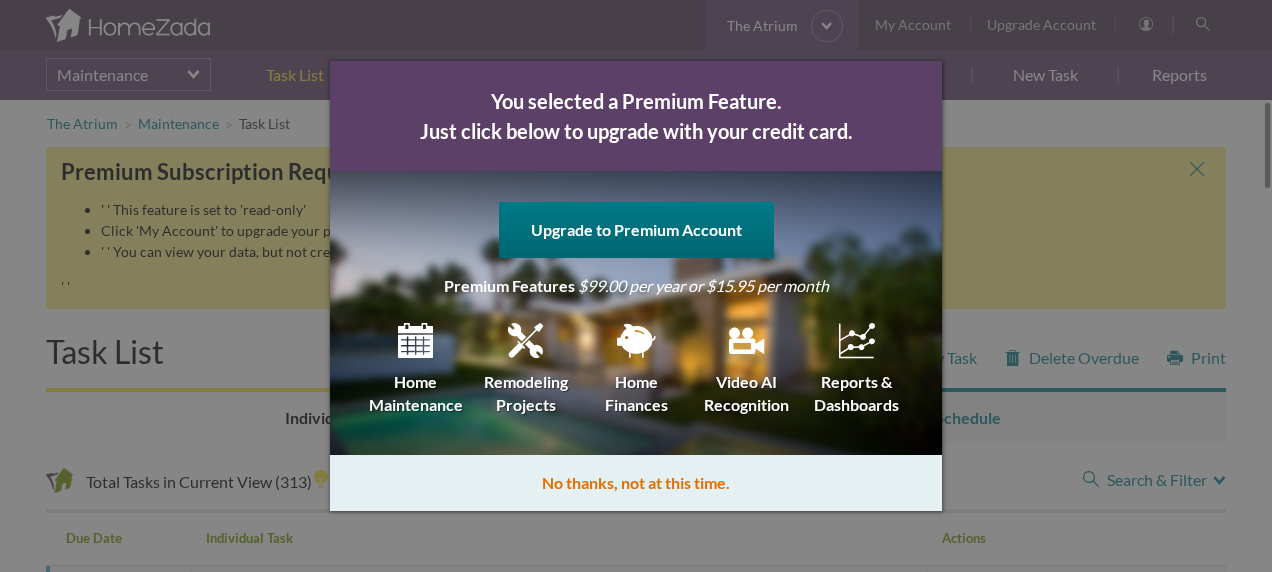 click on "No thanks, not at this time." at bounding box center (636, 483) 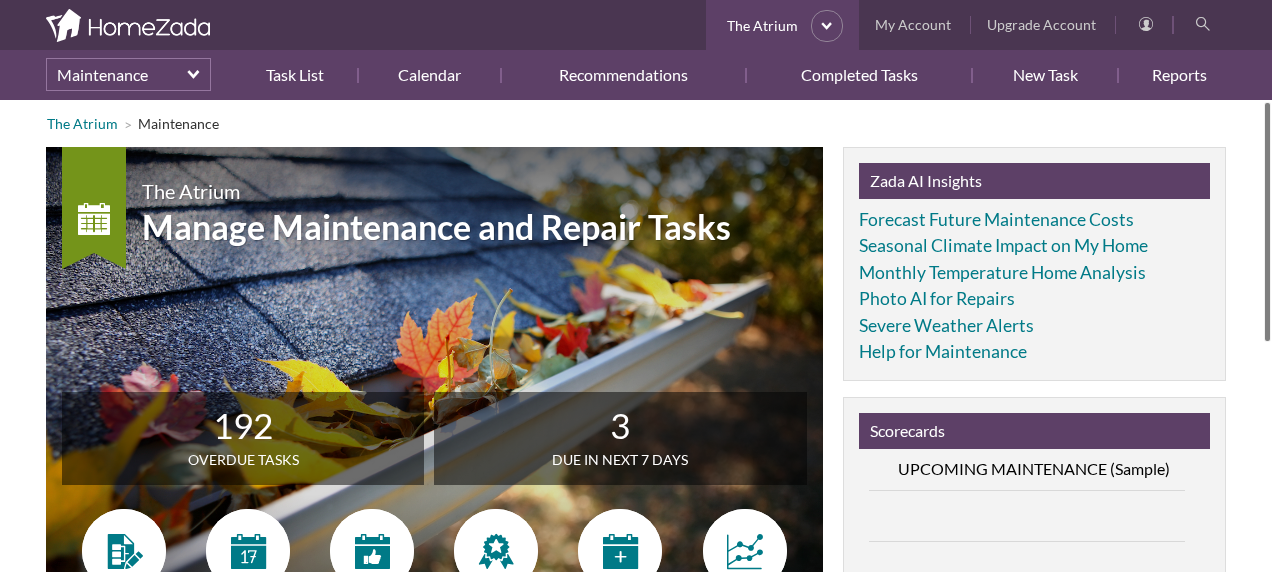 scroll, scrollTop: 0, scrollLeft: 0, axis: both 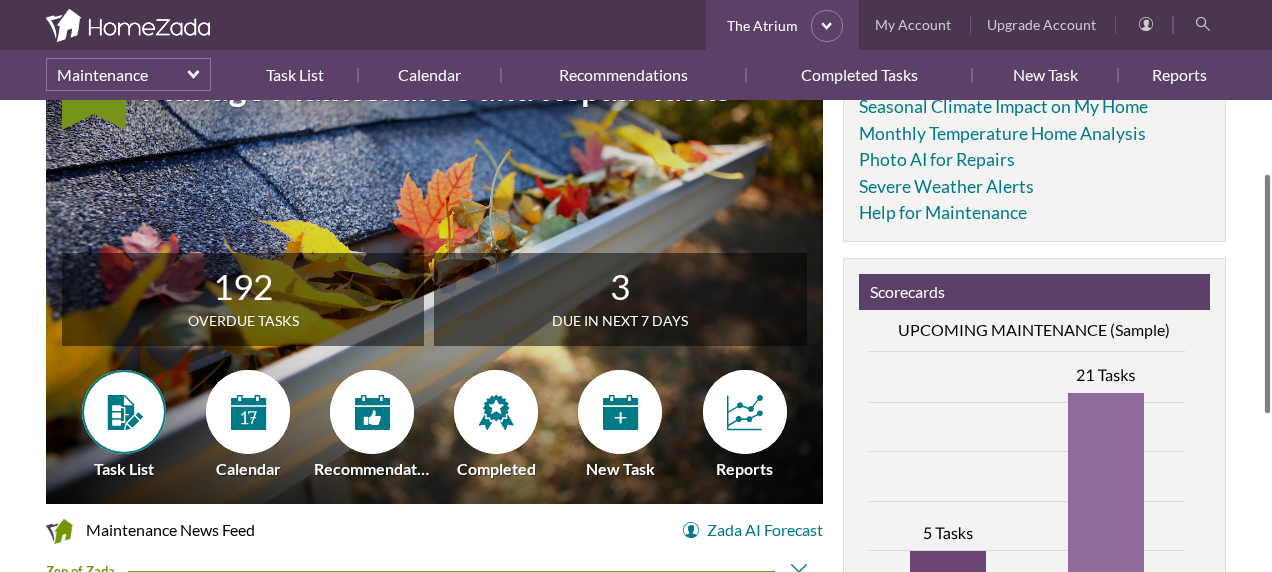 click at bounding box center (124, 412) 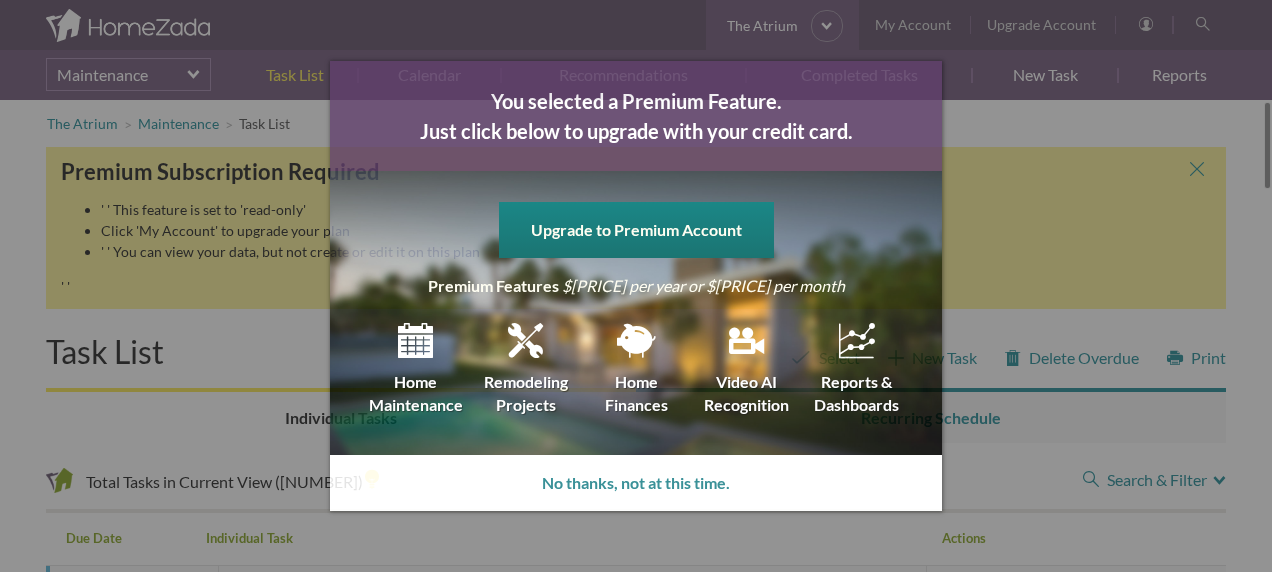 scroll, scrollTop: 0, scrollLeft: 0, axis: both 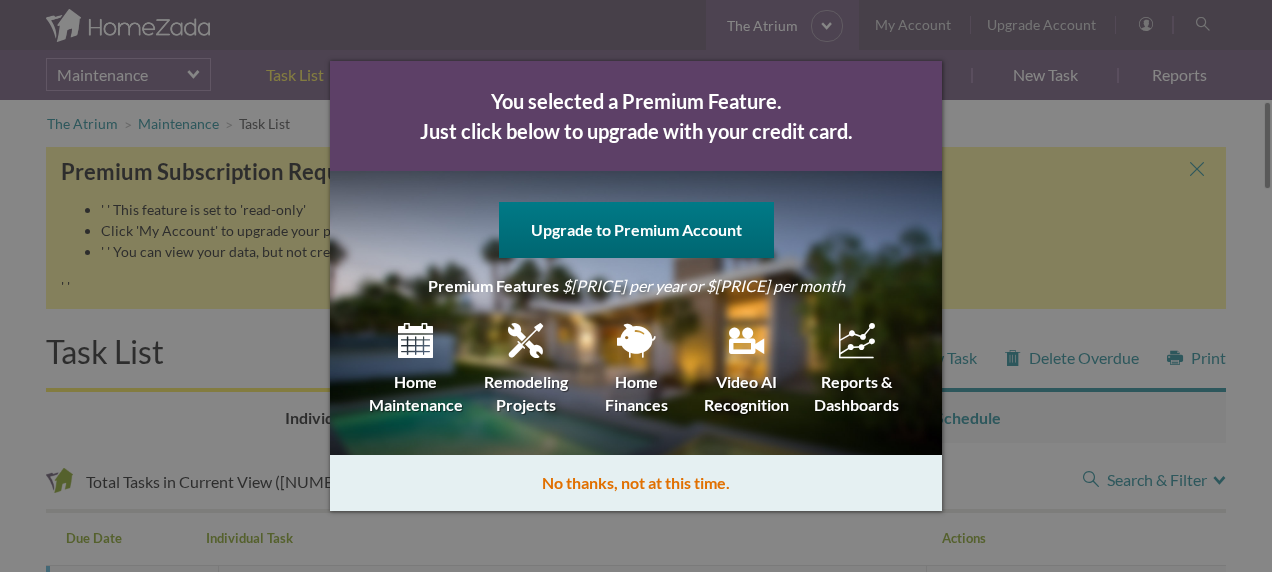 click on "No thanks, not at this time." at bounding box center [636, 483] 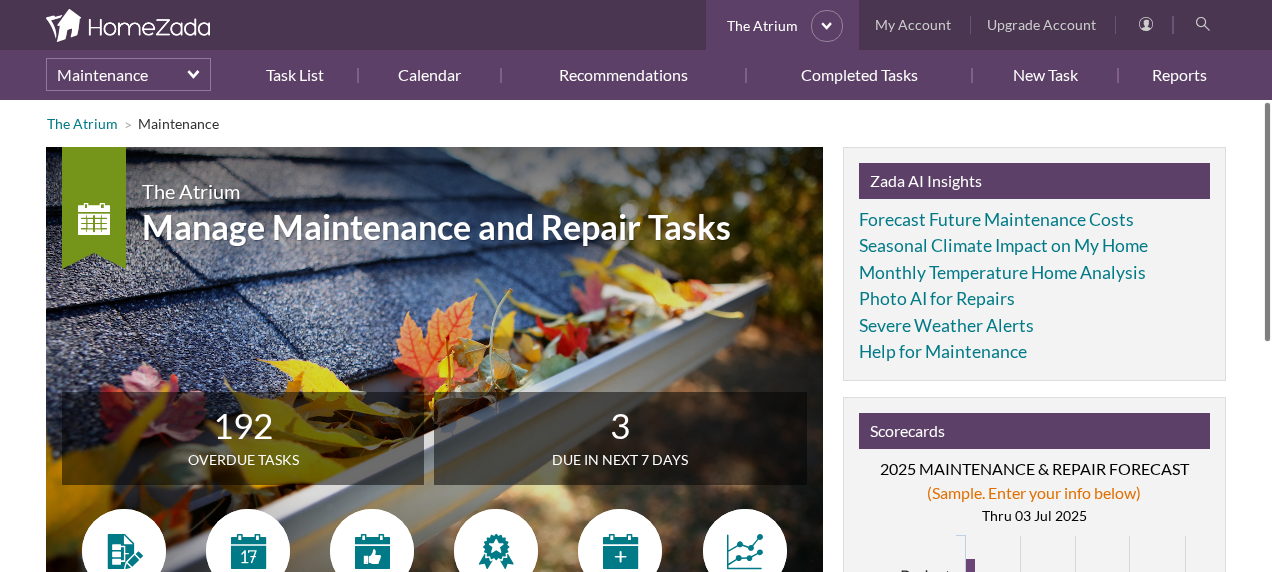 scroll, scrollTop: 0, scrollLeft: 0, axis: both 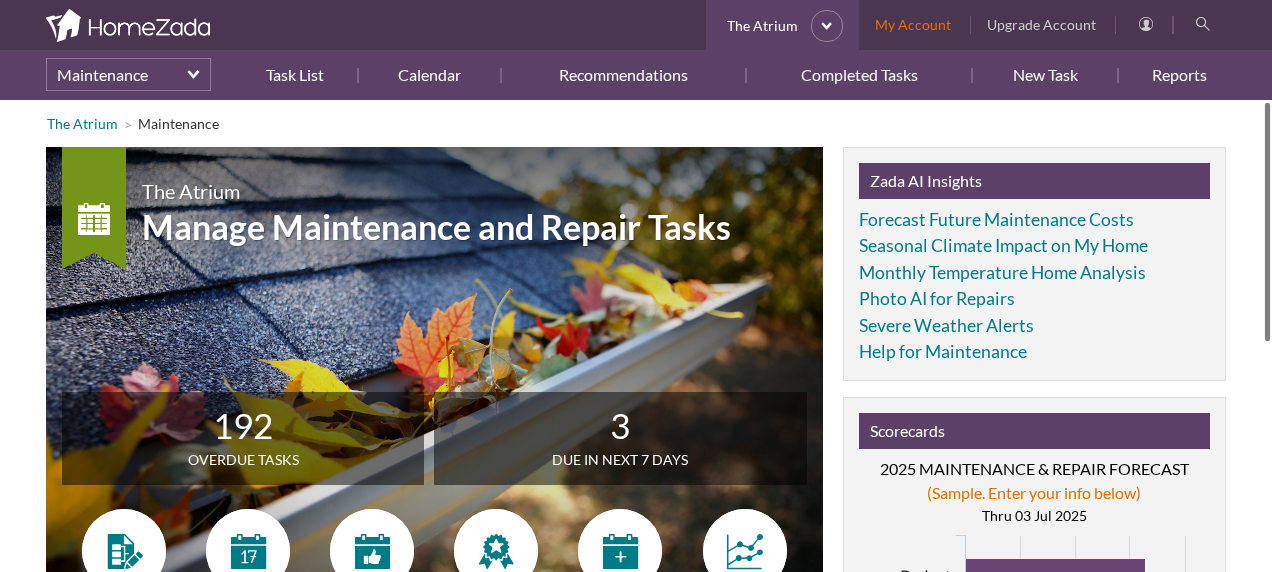click on "My Account" at bounding box center (913, 25) 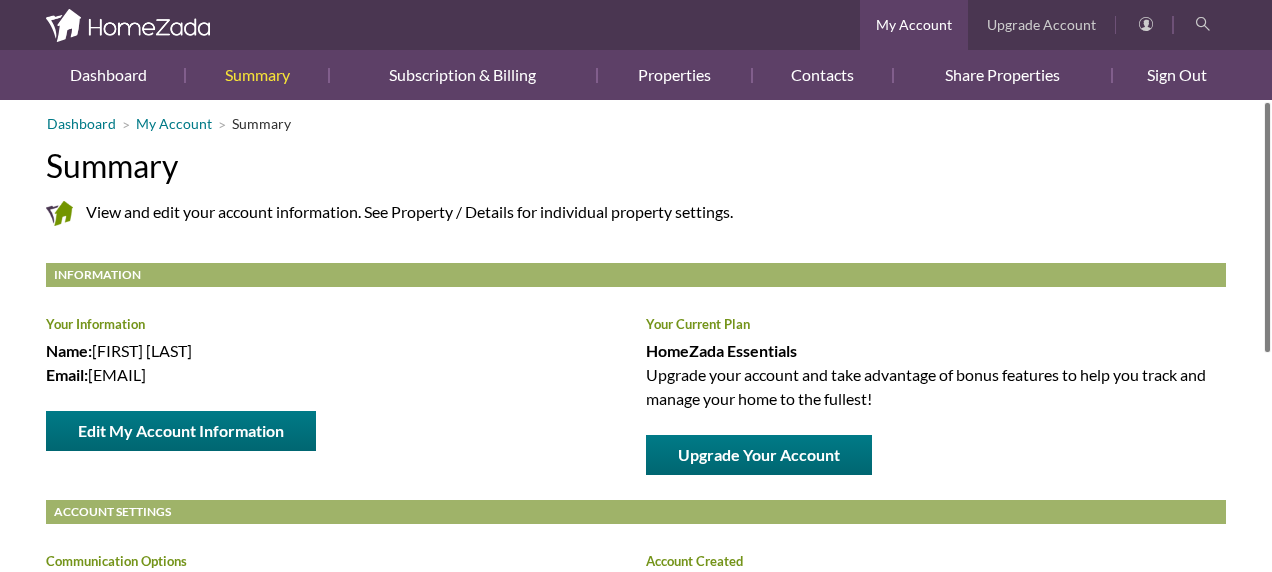 scroll, scrollTop: 0, scrollLeft: 0, axis: both 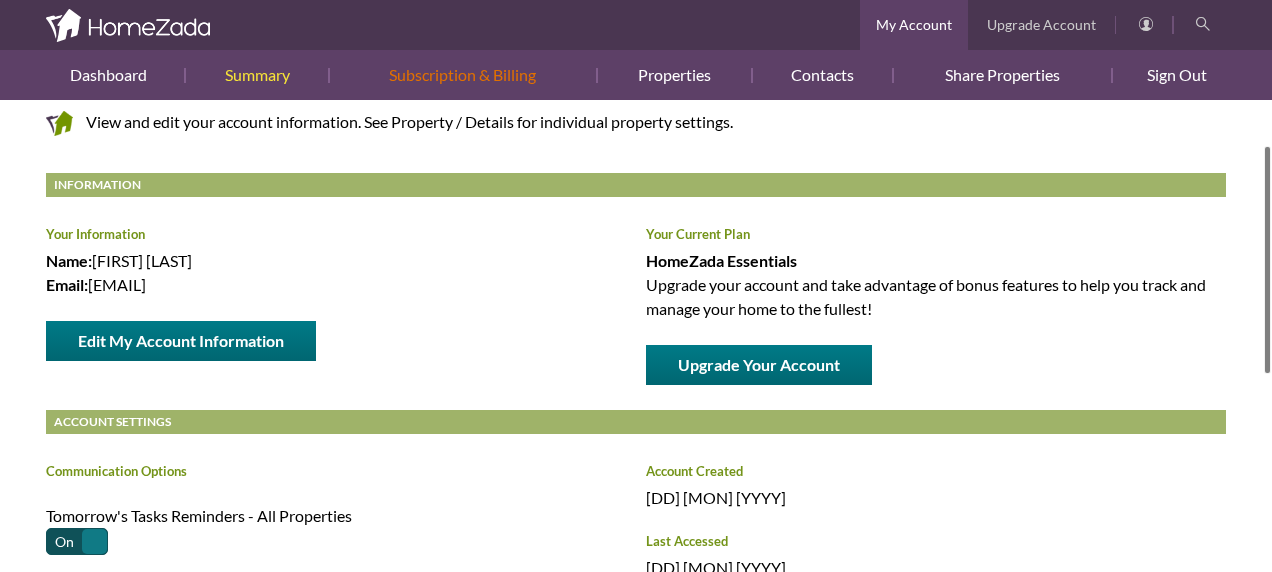 click on "Subscription & Billing" at bounding box center [463, 75] 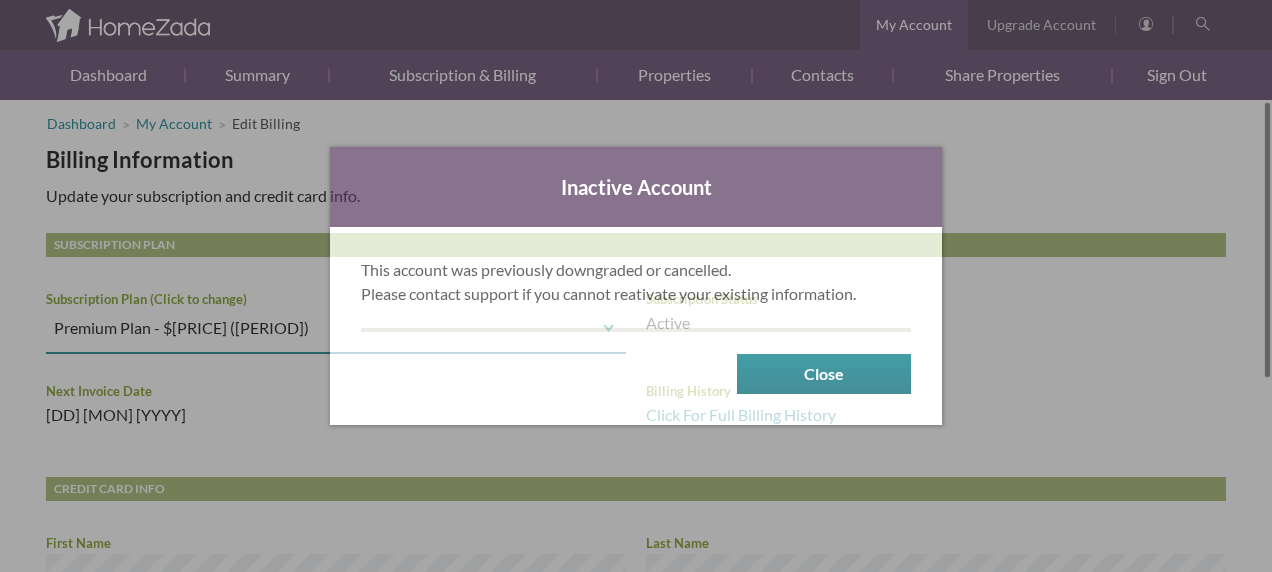 scroll, scrollTop: 0, scrollLeft: 0, axis: both 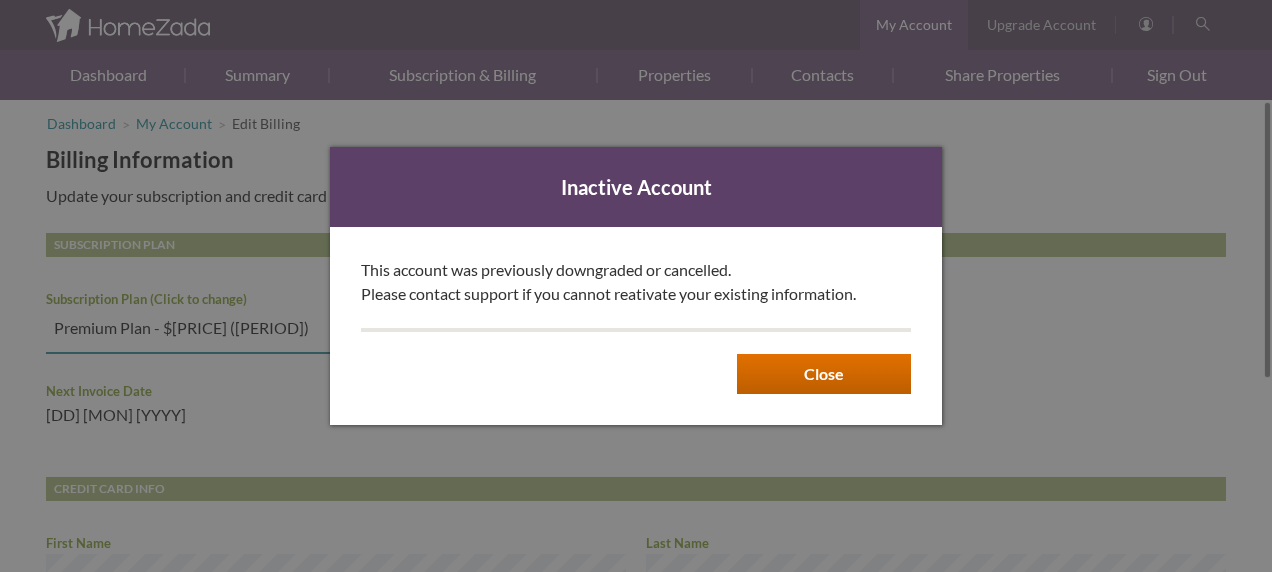click on "Close" at bounding box center (824, 374) 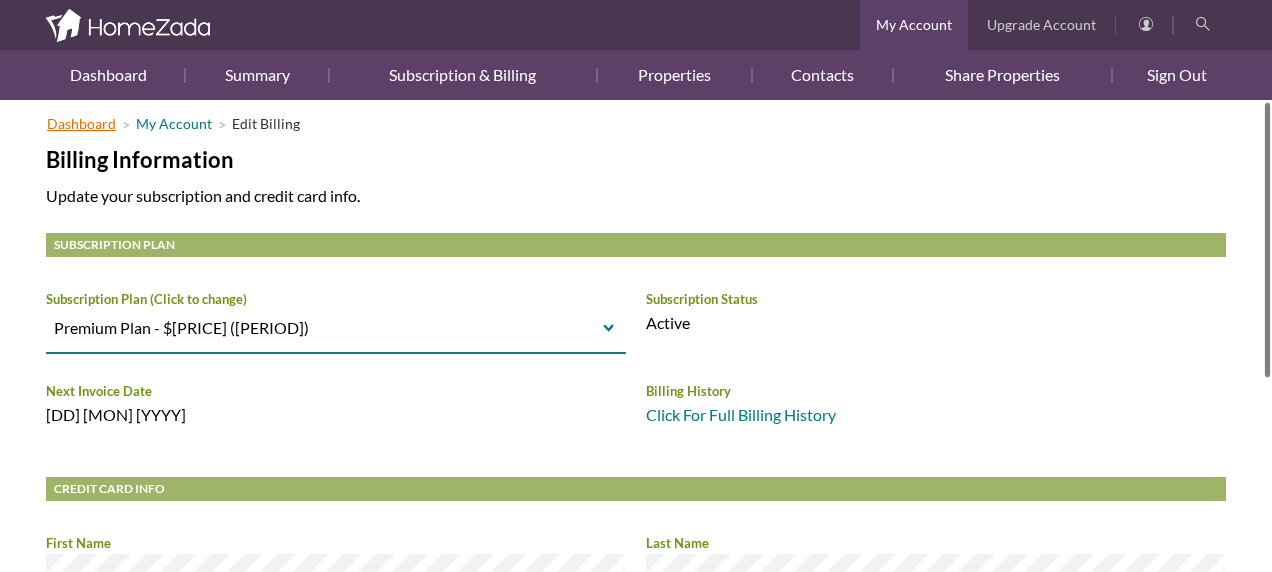 click on "Dashboard" at bounding box center (81, 123) 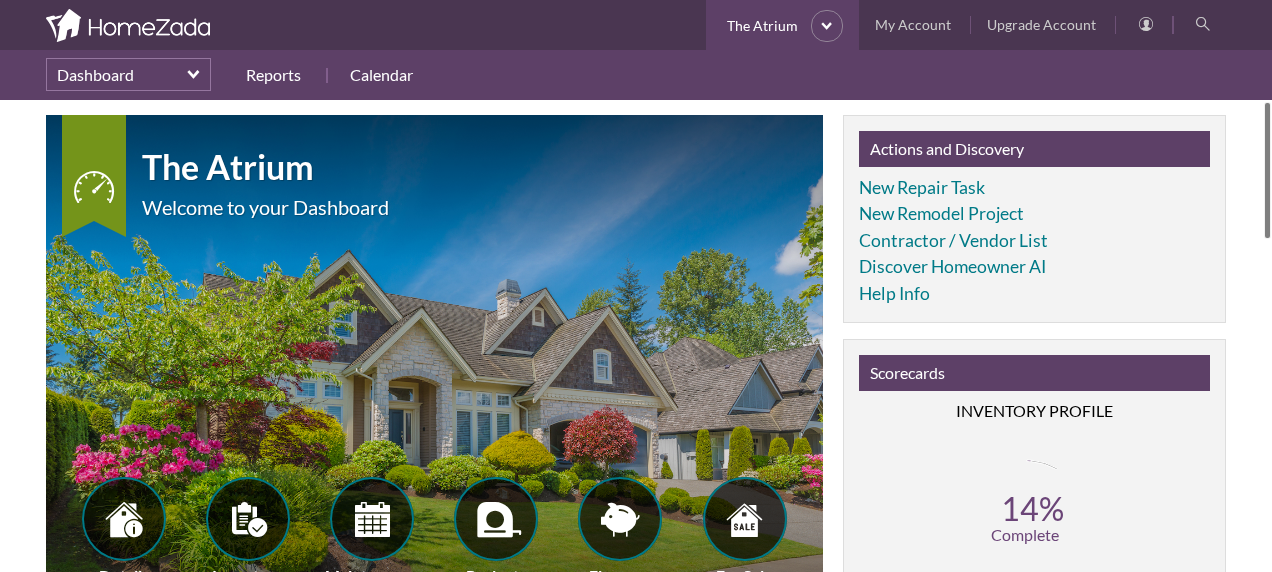 scroll, scrollTop: 0, scrollLeft: 0, axis: both 